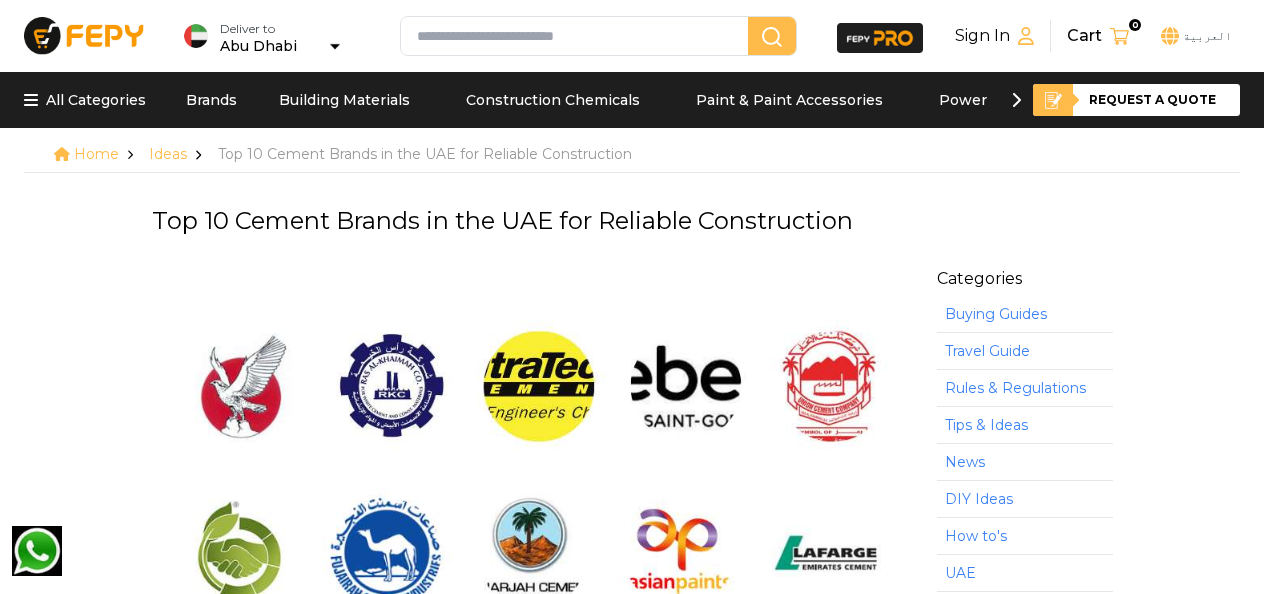 scroll, scrollTop: 0, scrollLeft: 0, axis: both 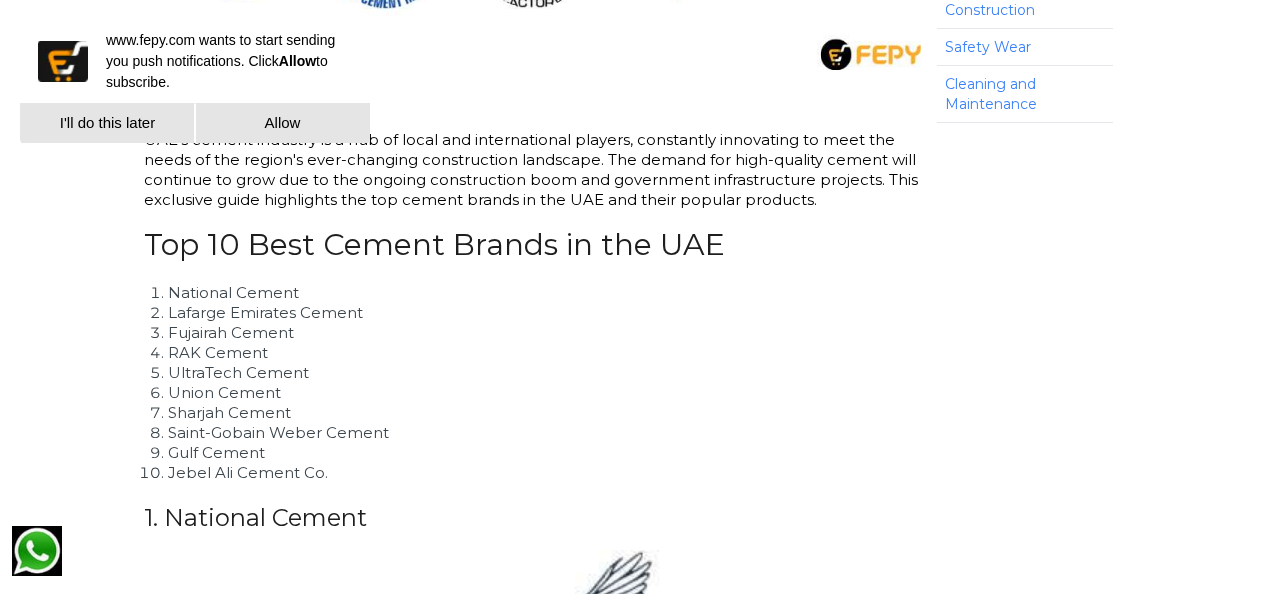click on "National Cement" at bounding box center [533, 293] 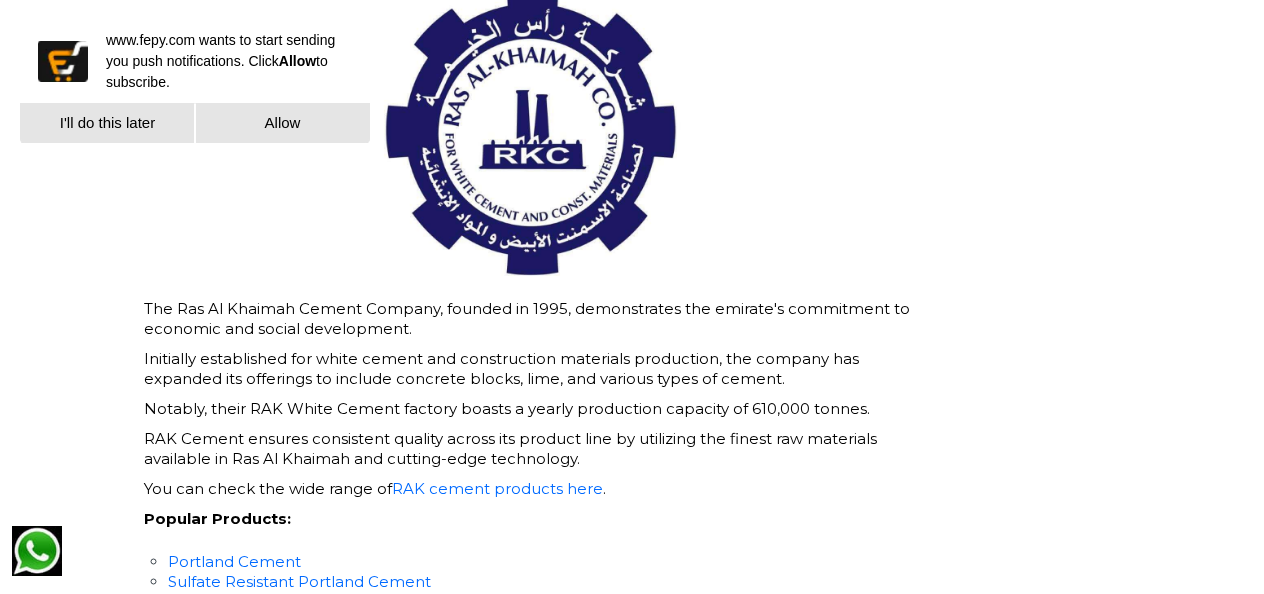 scroll, scrollTop: 3300, scrollLeft: 0, axis: vertical 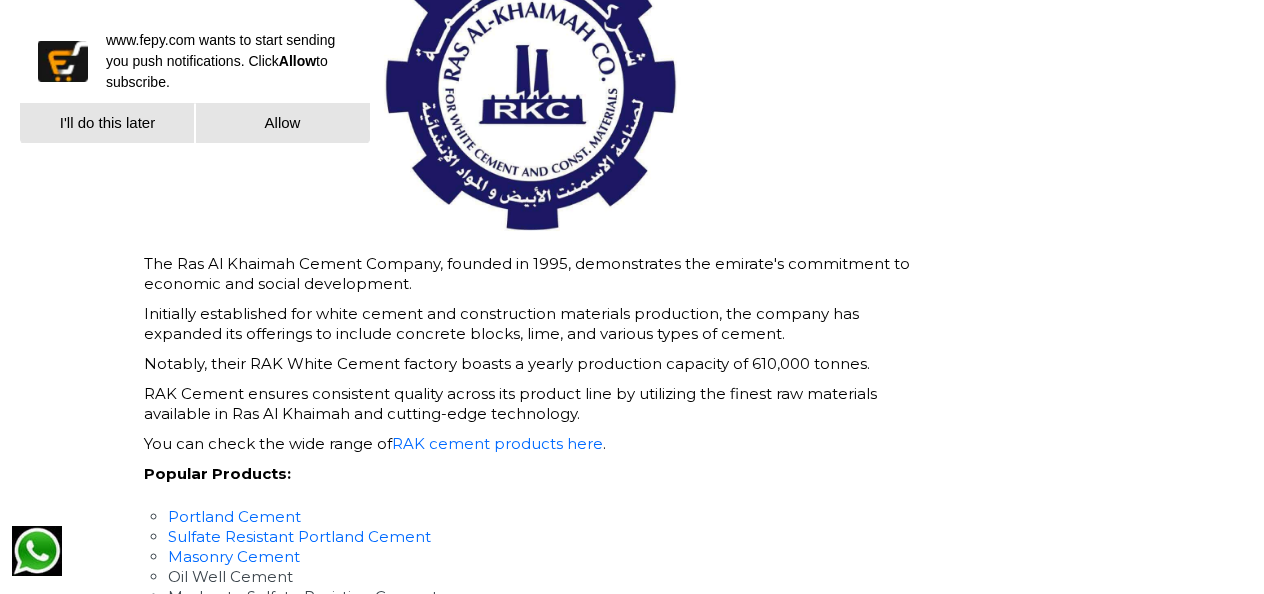 click on "RAK cement products here" at bounding box center (497, 443) 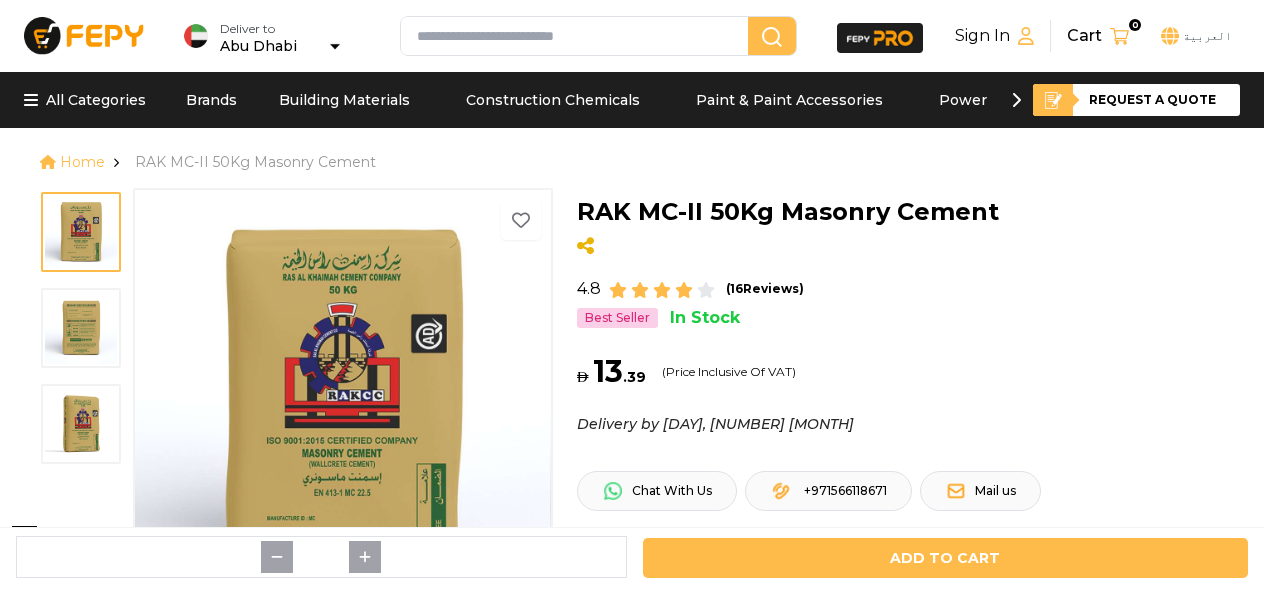 scroll, scrollTop: 0, scrollLeft: 0, axis: both 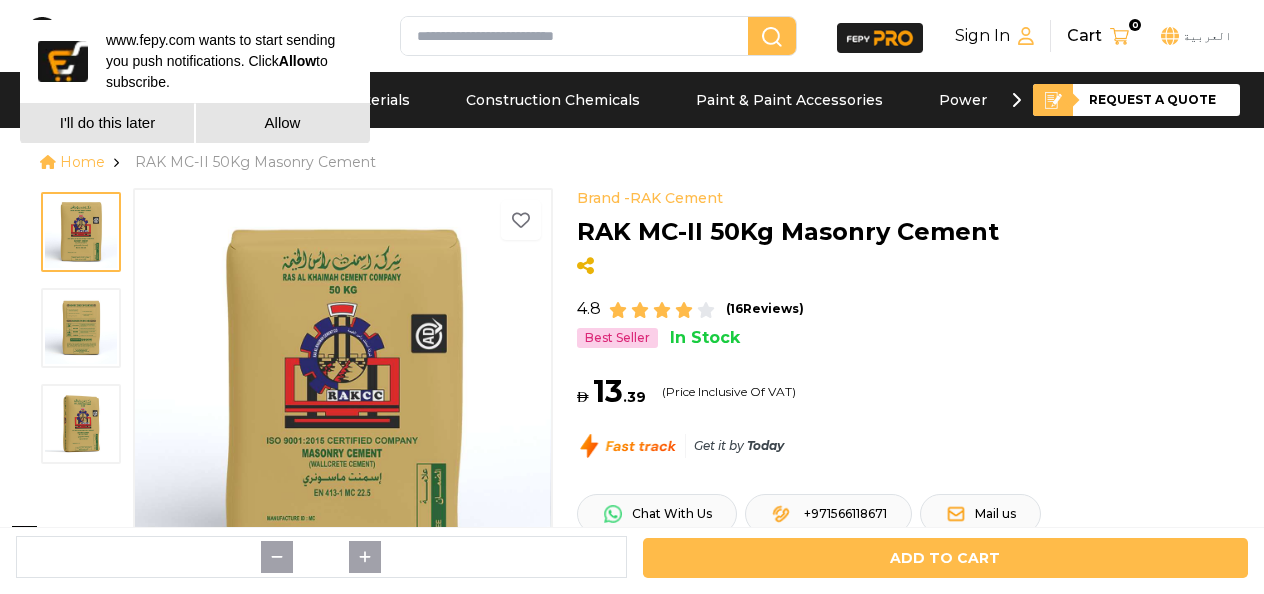 click on "I'll do this later" at bounding box center [107, 123] 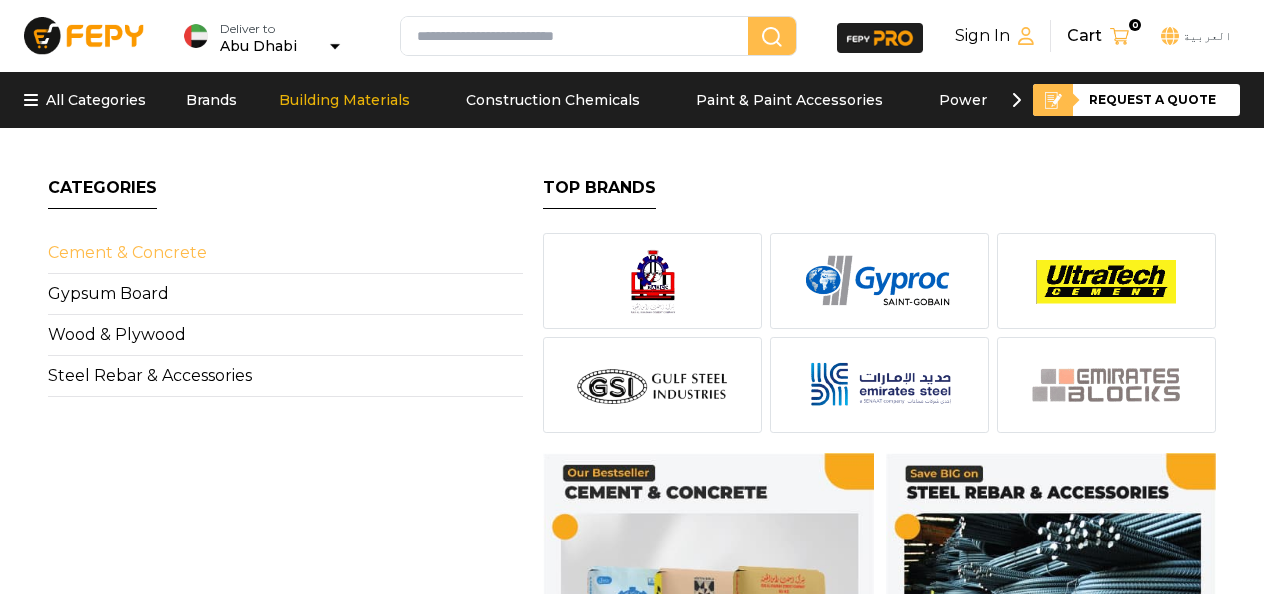 click on "Cement & Concrete" at bounding box center (285, 253) 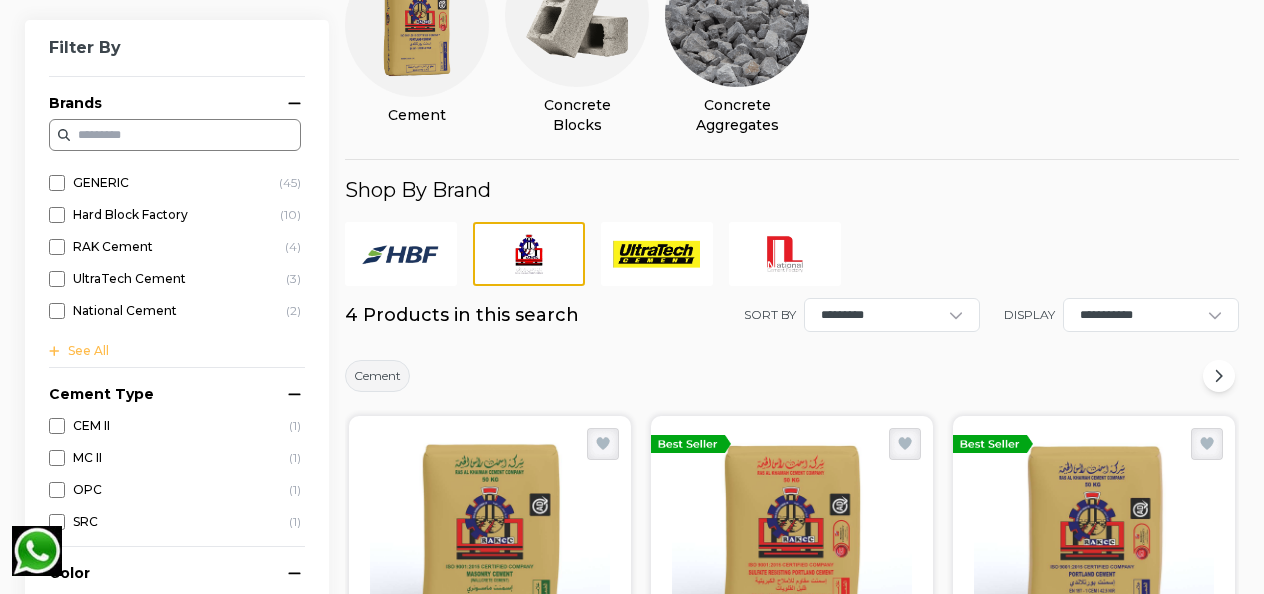 scroll, scrollTop: 0, scrollLeft: 0, axis: both 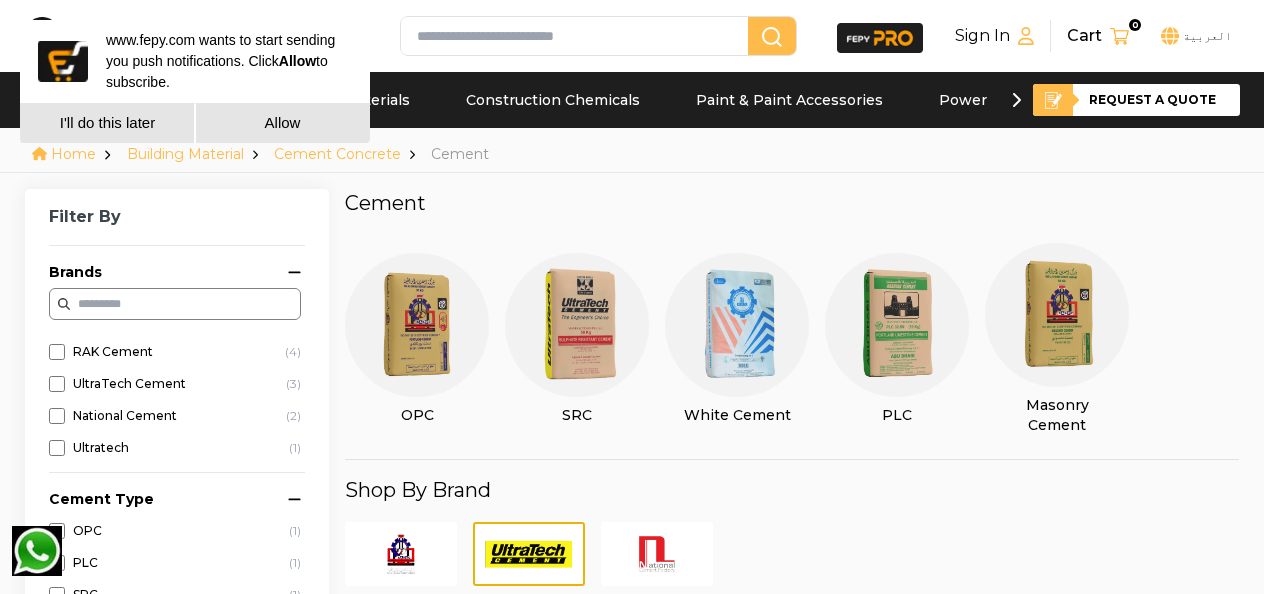 click on "I'll do this later" at bounding box center [107, 123] 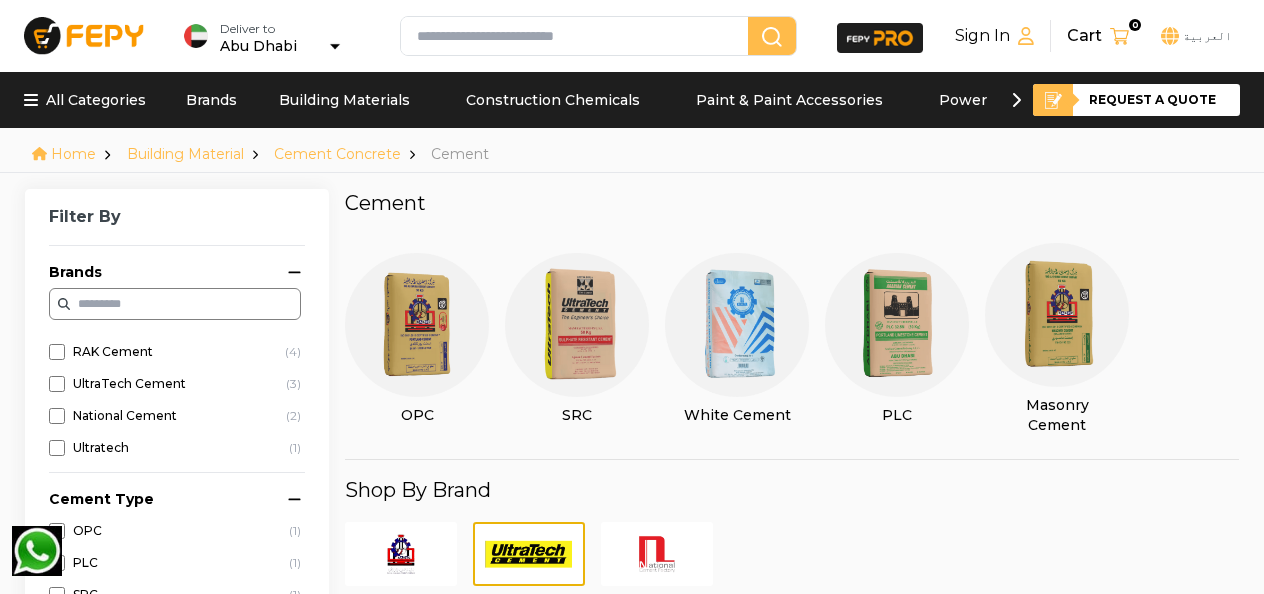click on "Cement" at bounding box center (791, 203) 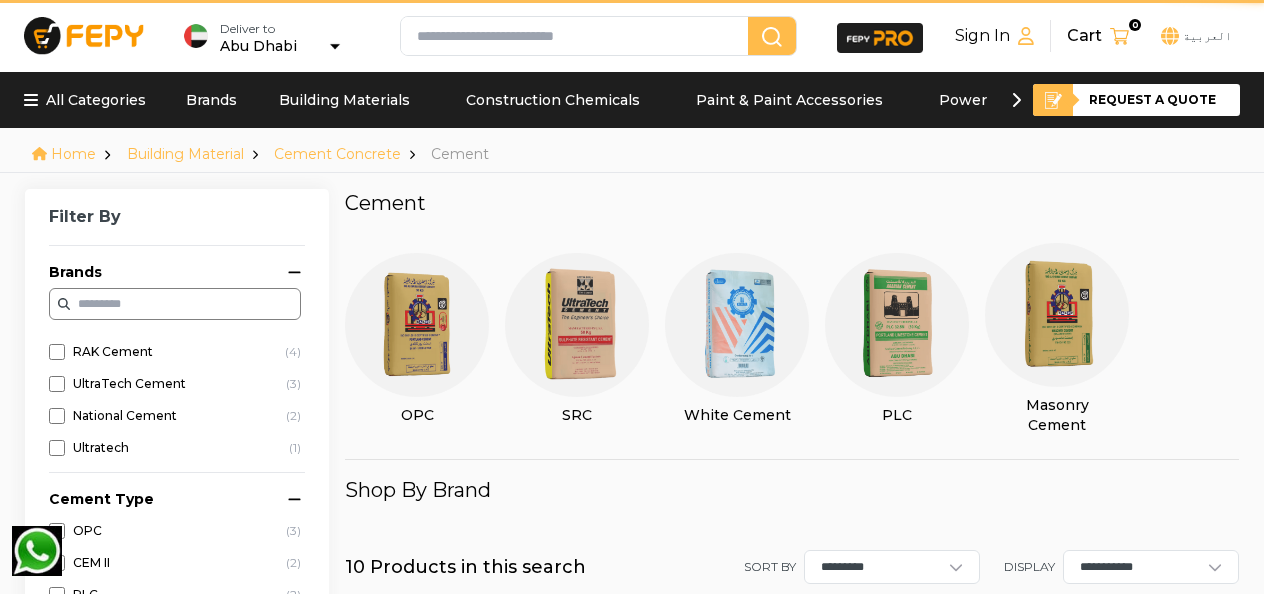 scroll, scrollTop: 0, scrollLeft: 0, axis: both 